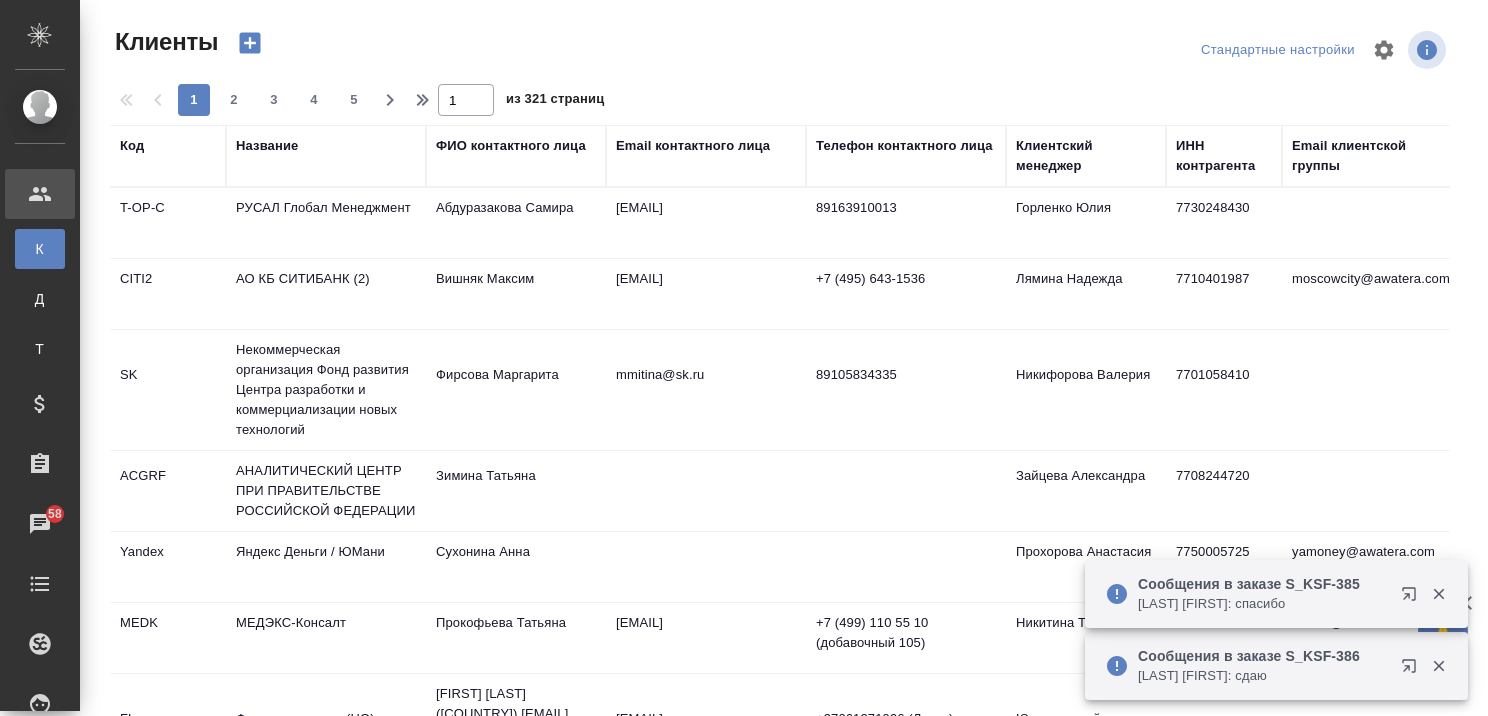 select on "RU" 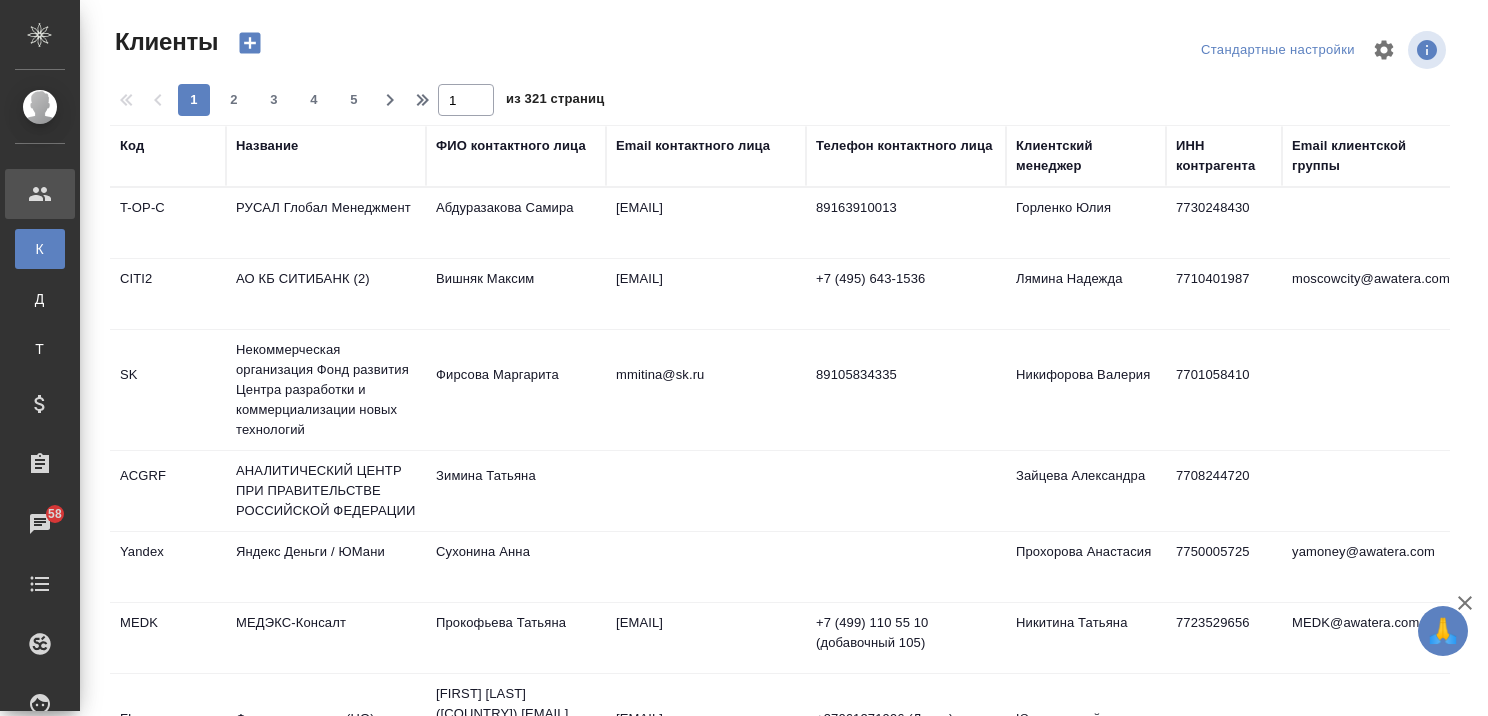 scroll, scrollTop: 0, scrollLeft: 0, axis: both 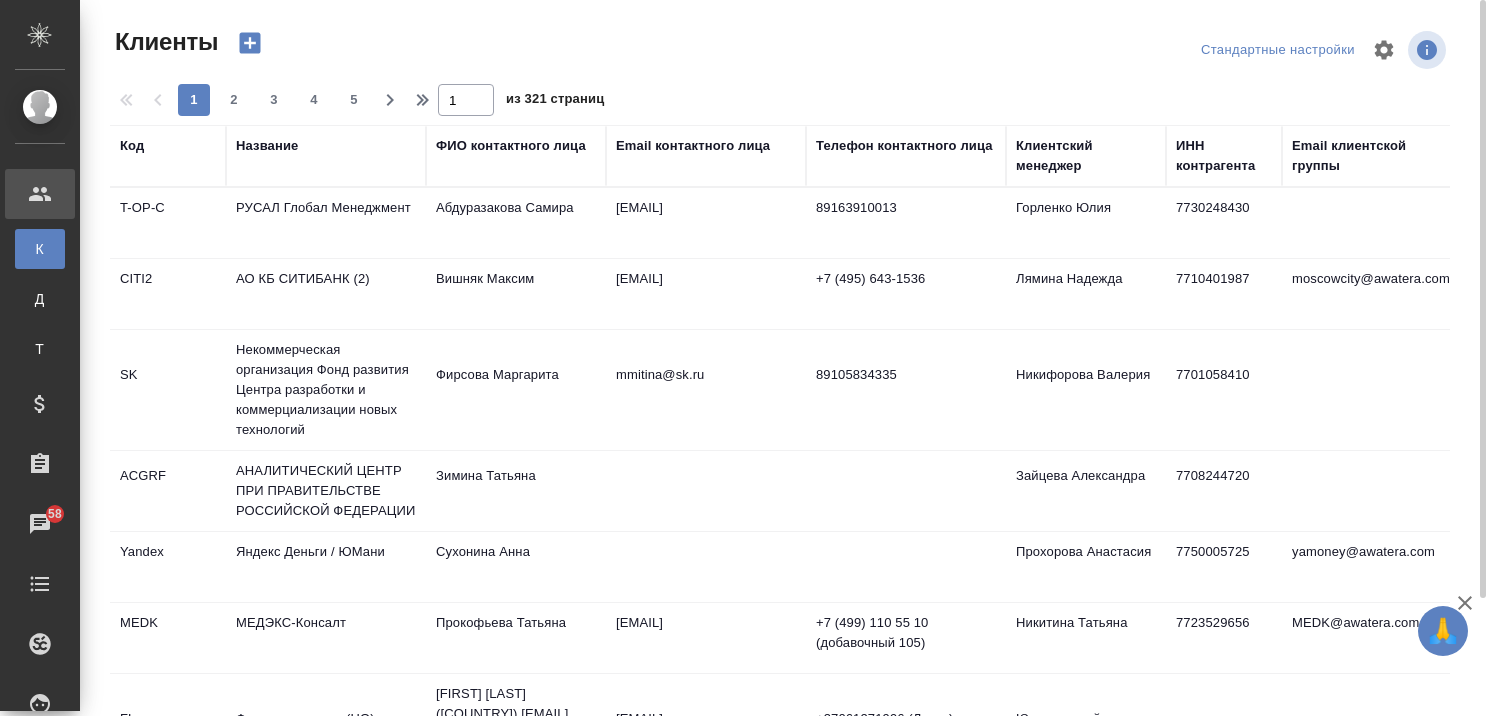 click on "Название" at bounding box center (267, 146) 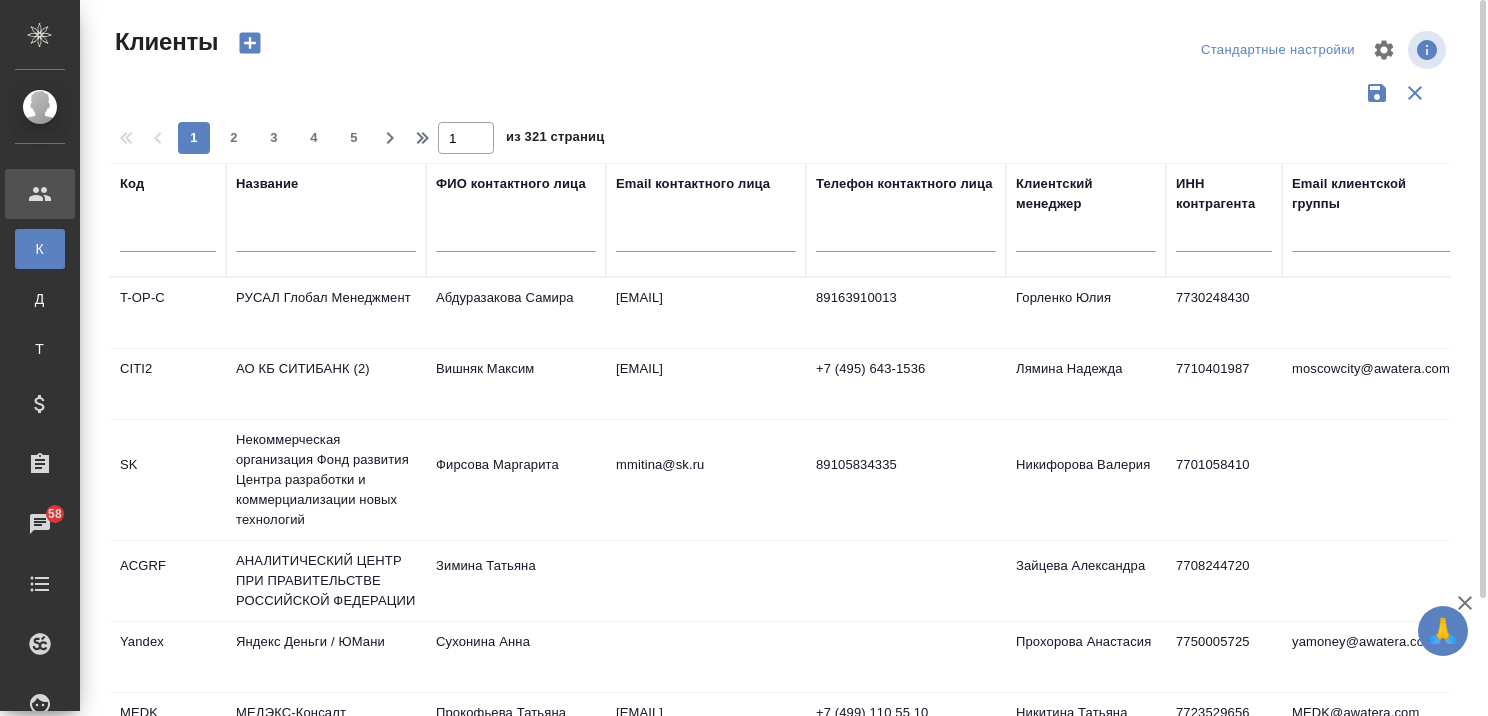 click at bounding box center (326, 239) 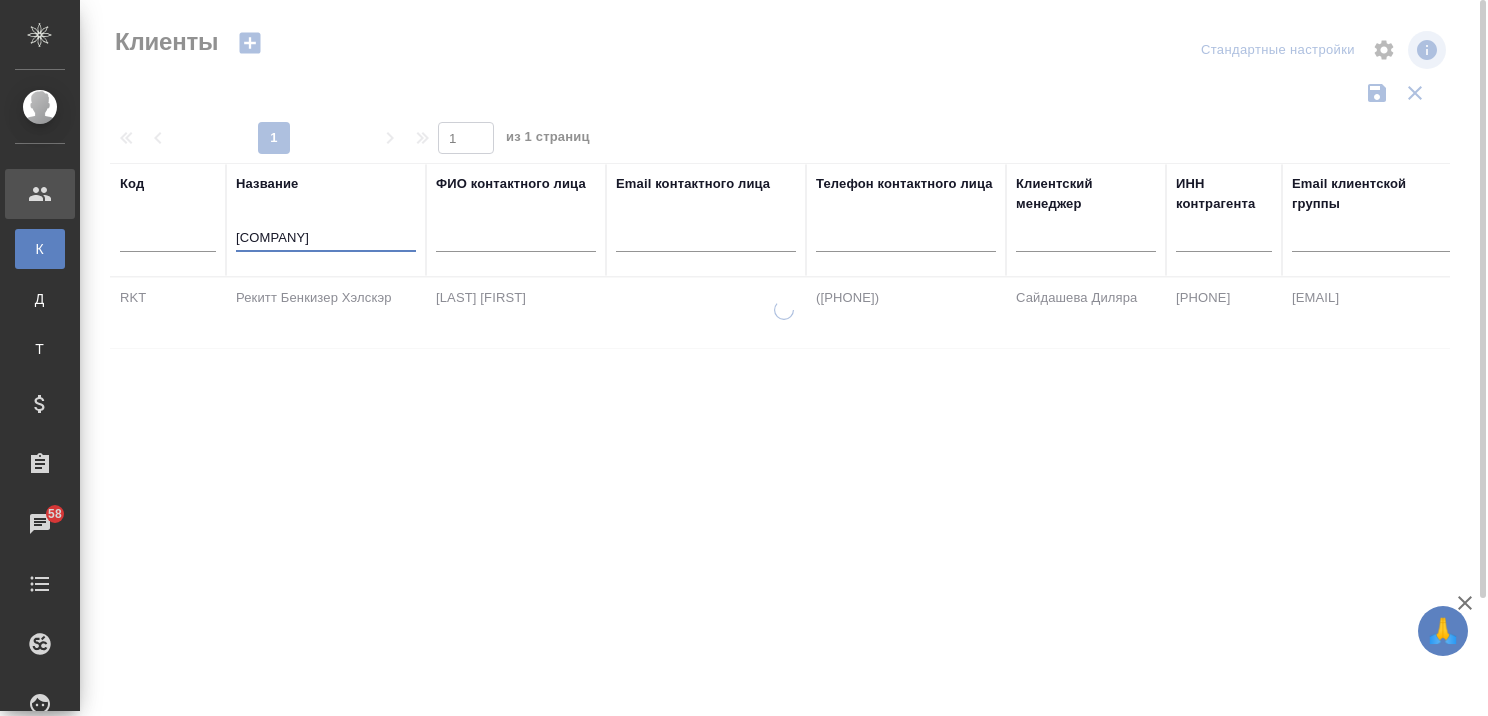 click on "Рекитт Бенкизер Хэлскэр" at bounding box center (326, 313) 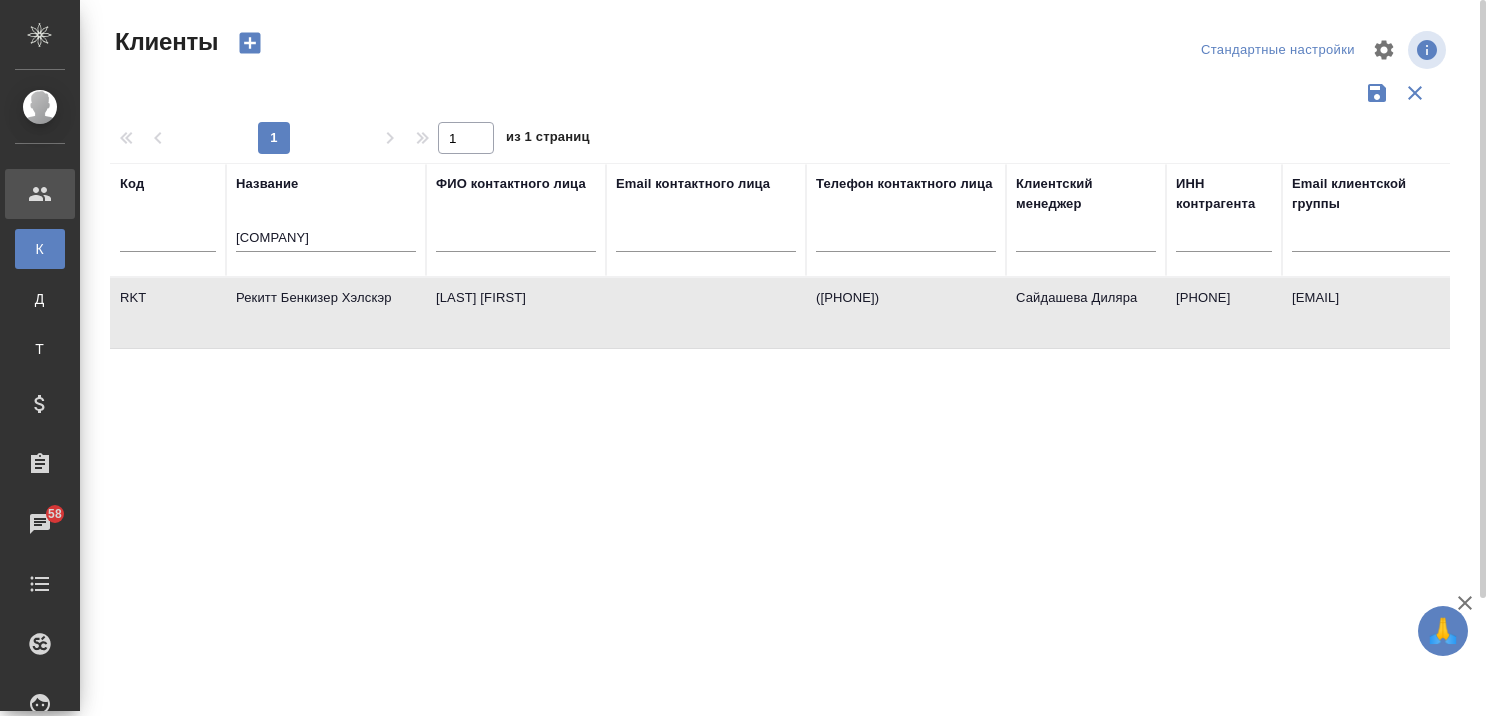 click on "Рекитт Бенкизер Хэлскэр" at bounding box center (326, 313) 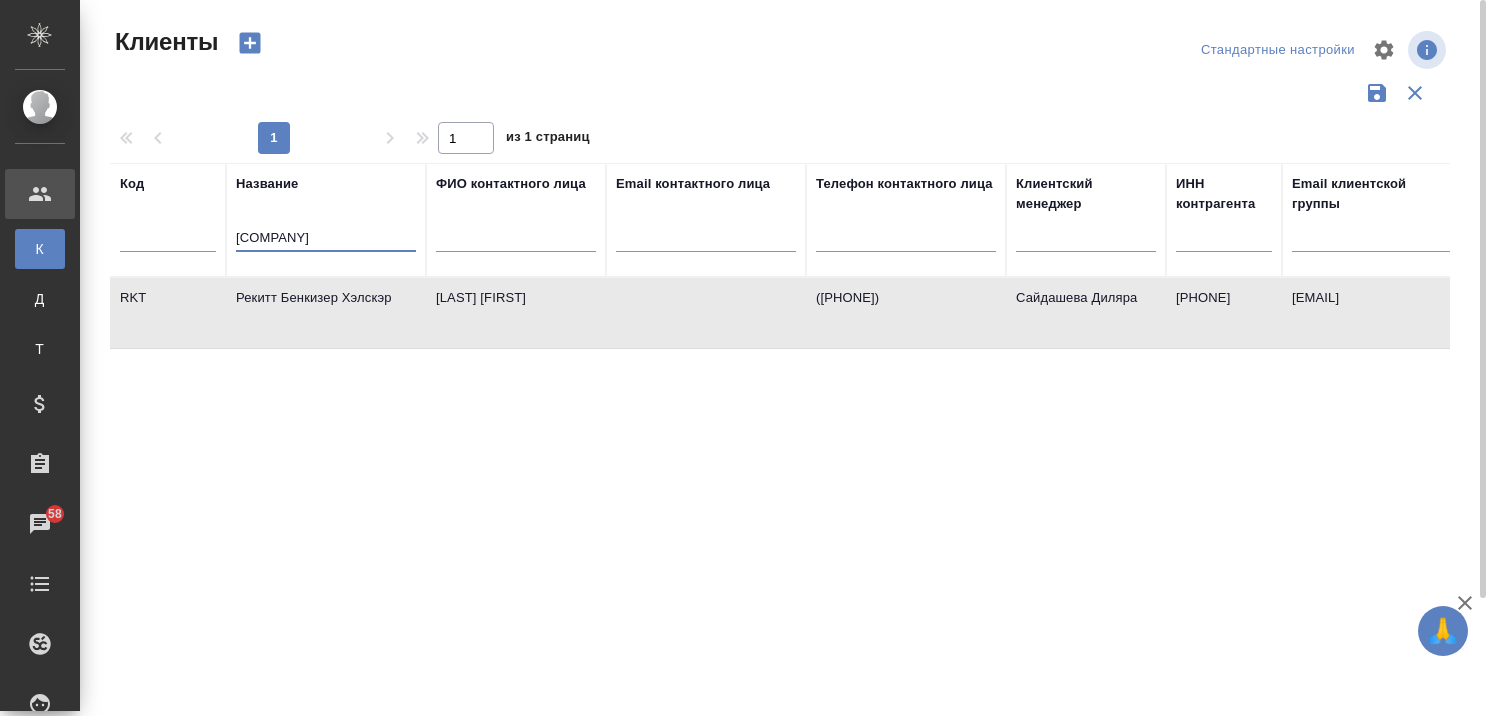 drag, startPoint x: 324, startPoint y: 244, endPoint x: 237, endPoint y: 244, distance: 87 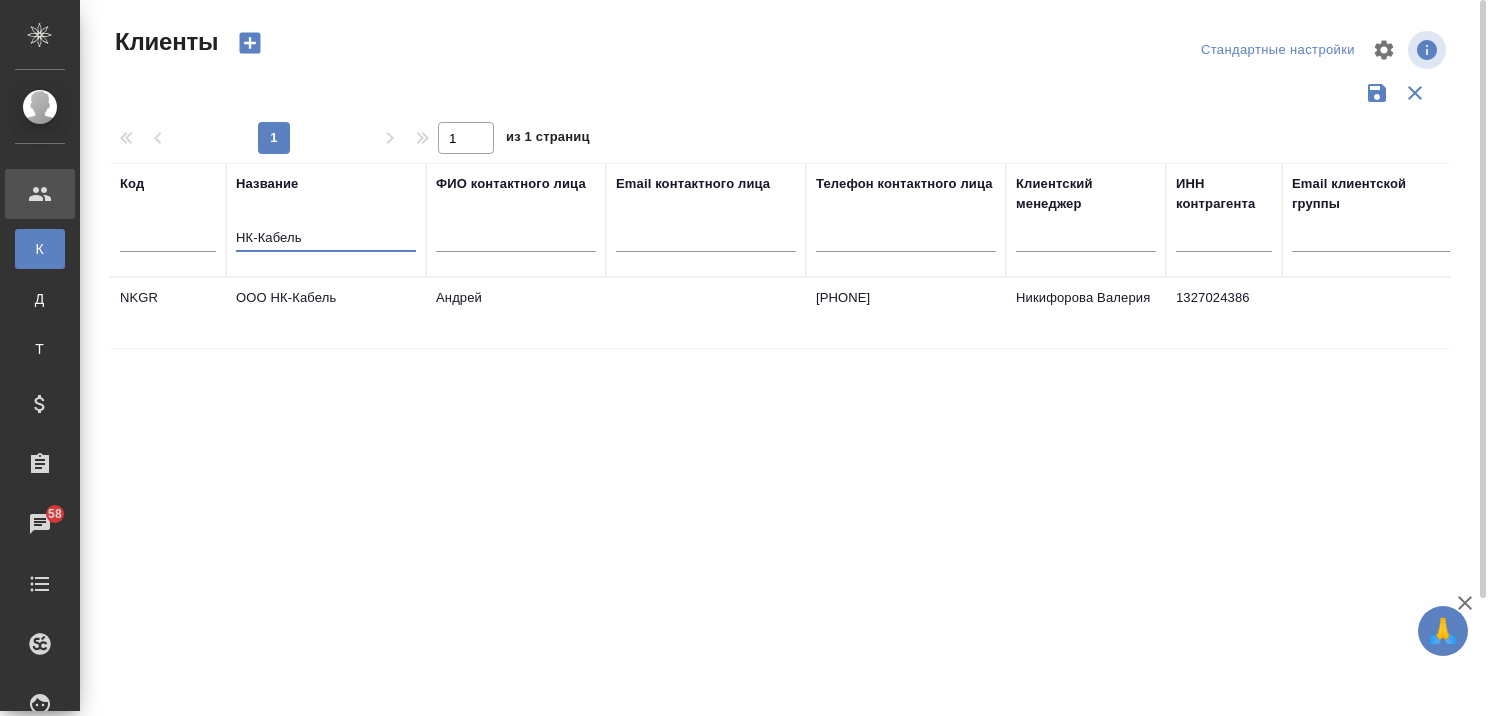 type on "НК-Кабель" 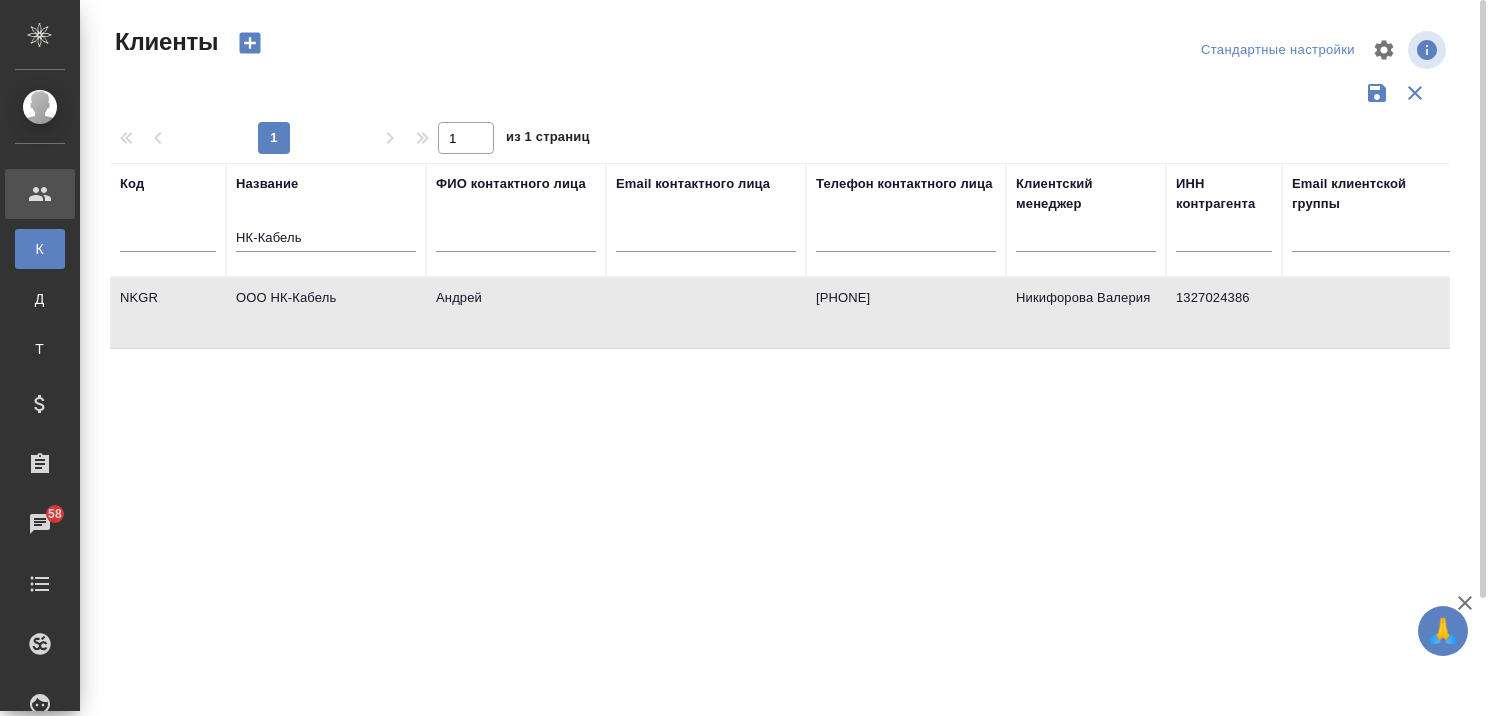 click on "ООО НК-Кабель" at bounding box center [326, 313] 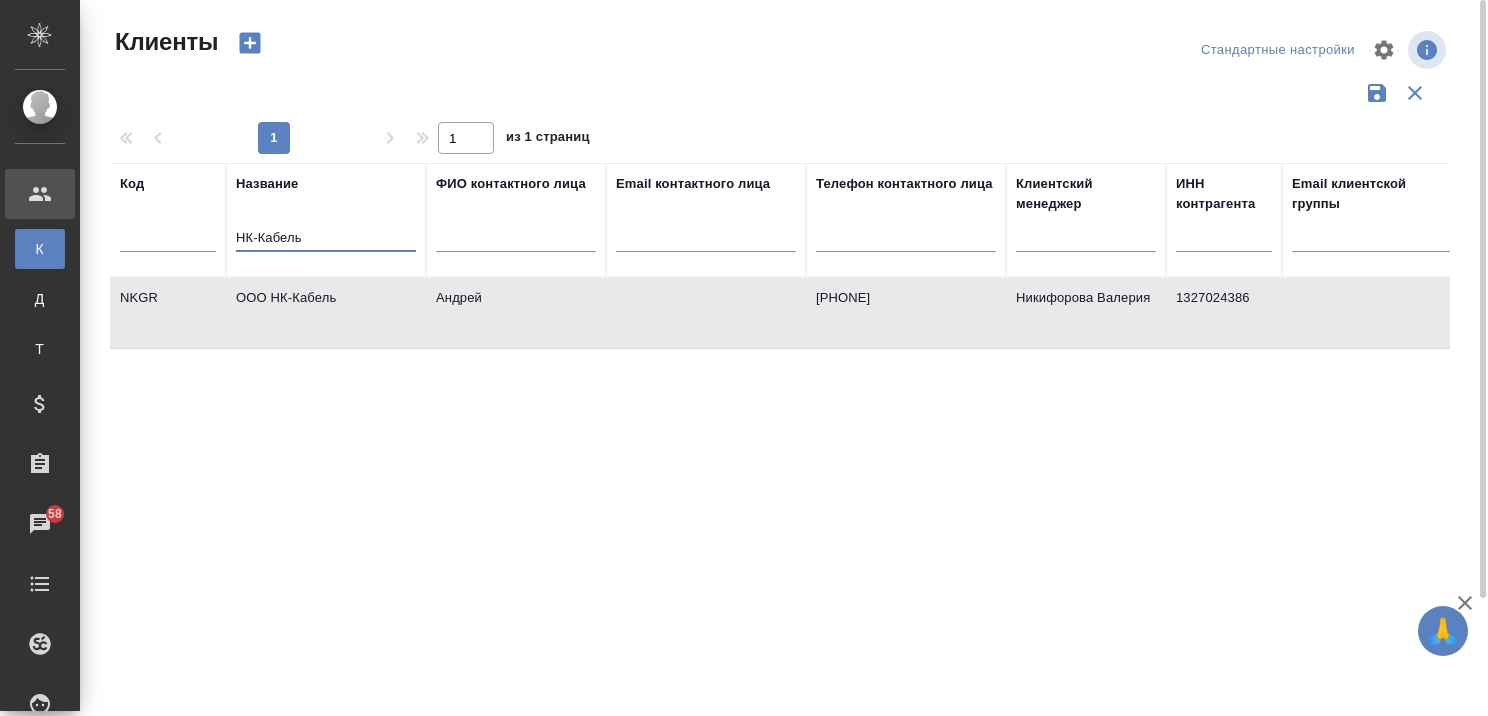 drag, startPoint x: 375, startPoint y: 236, endPoint x: 197, endPoint y: 238, distance: 178.01123 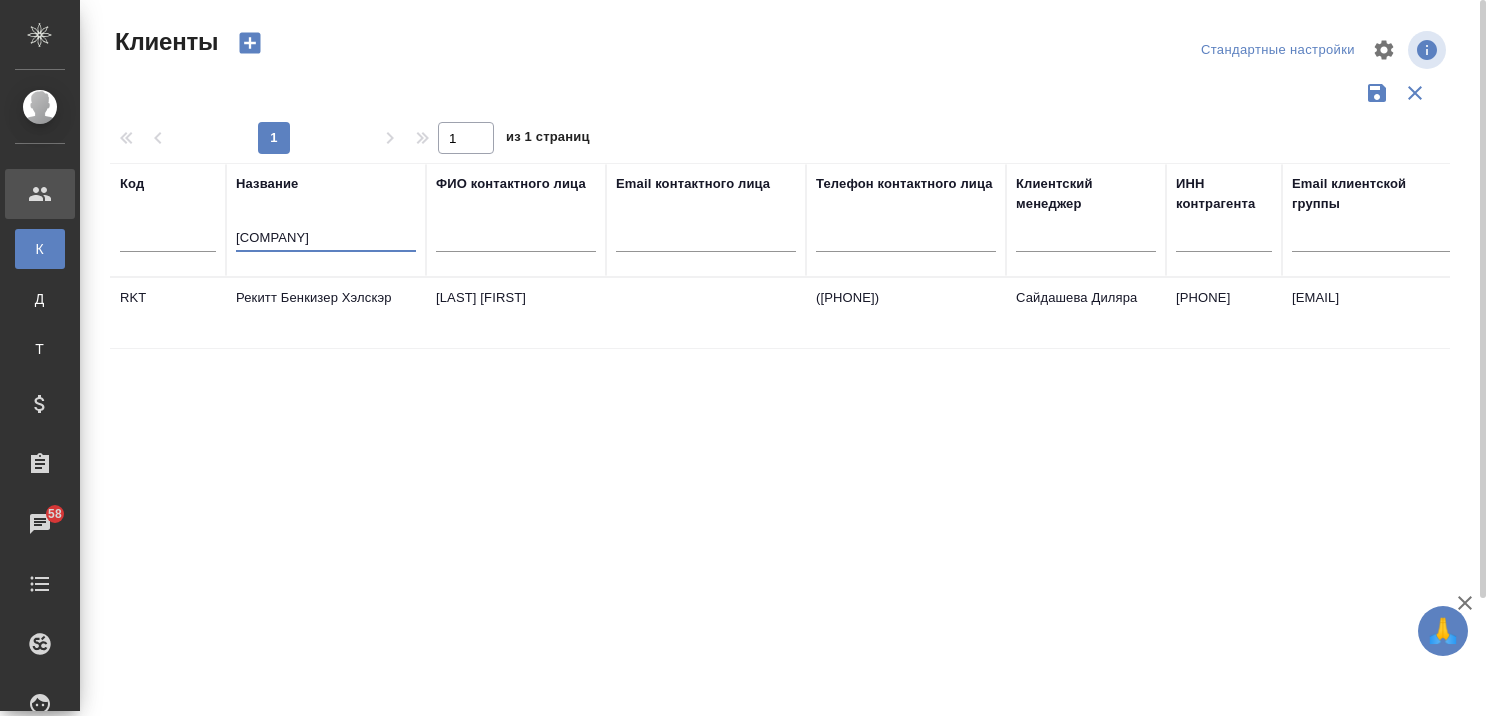 type on "рекитт бенкизер" 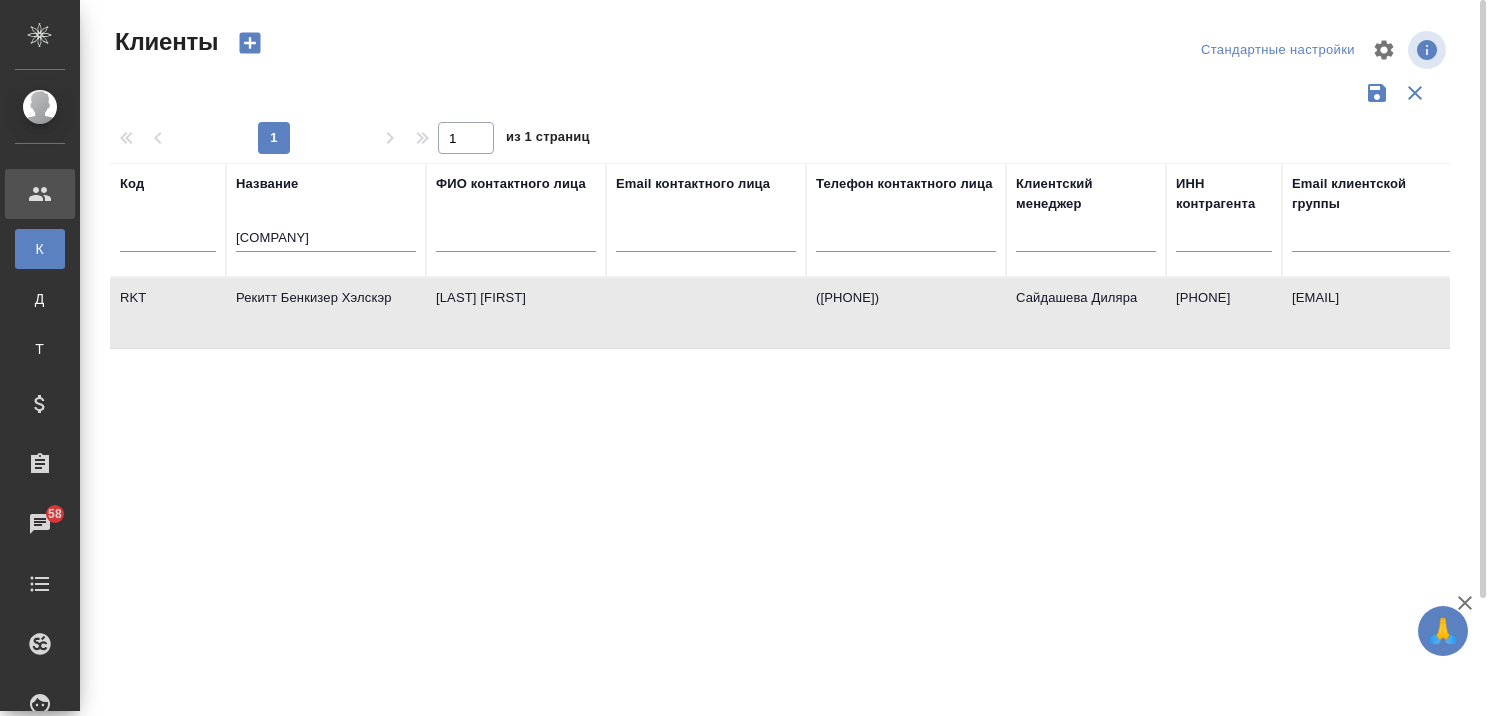 click on "Рекитт Бенкизер Хэлскэр" at bounding box center (326, 313) 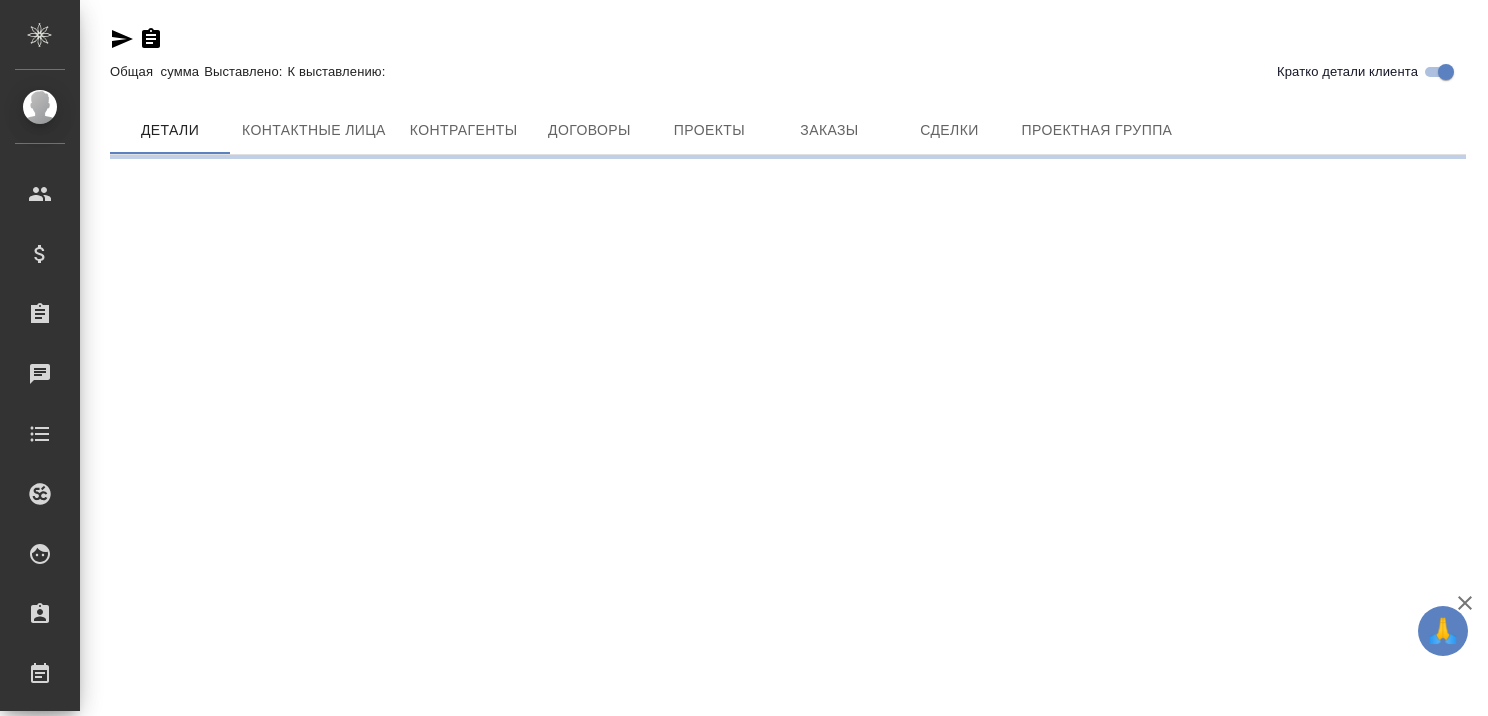 scroll, scrollTop: 0, scrollLeft: 0, axis: both 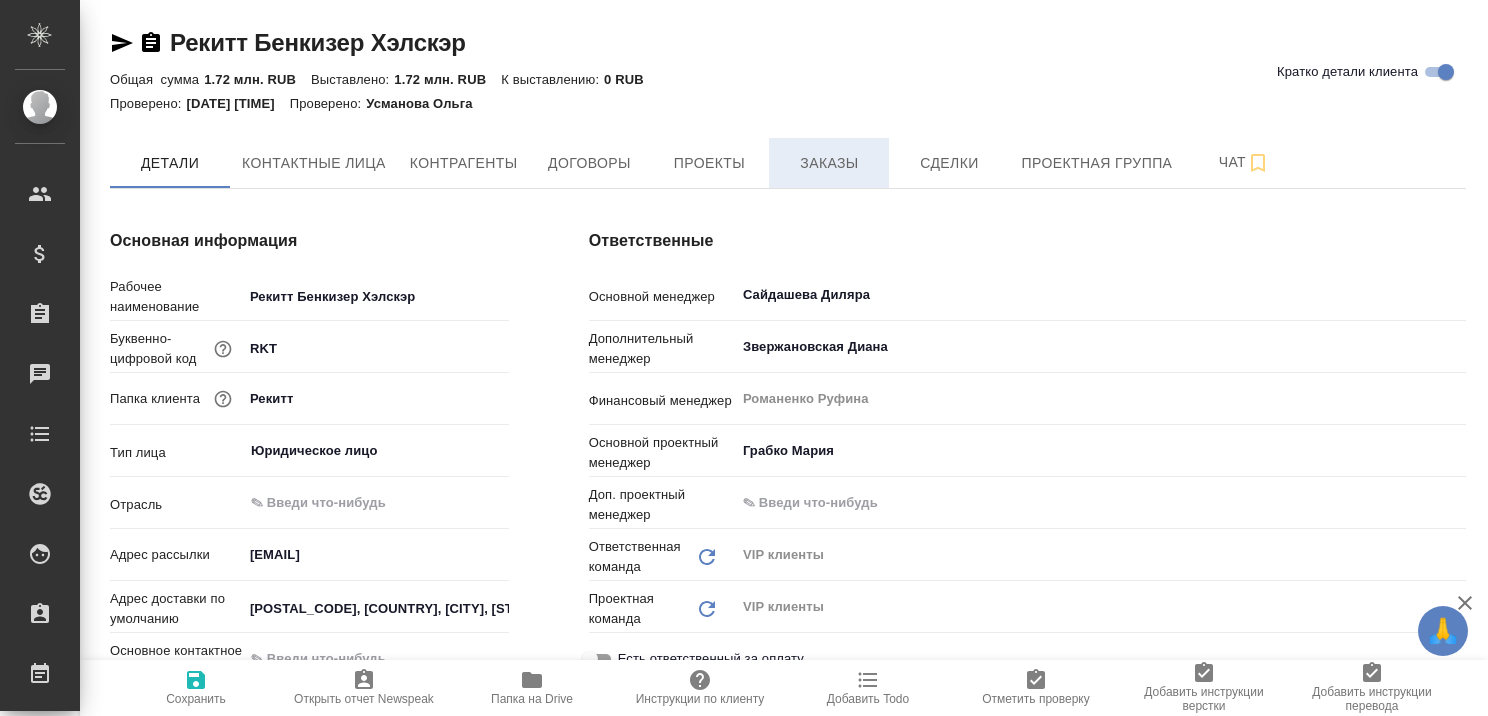 click on "Заказы" at bounding box center [829, 163] 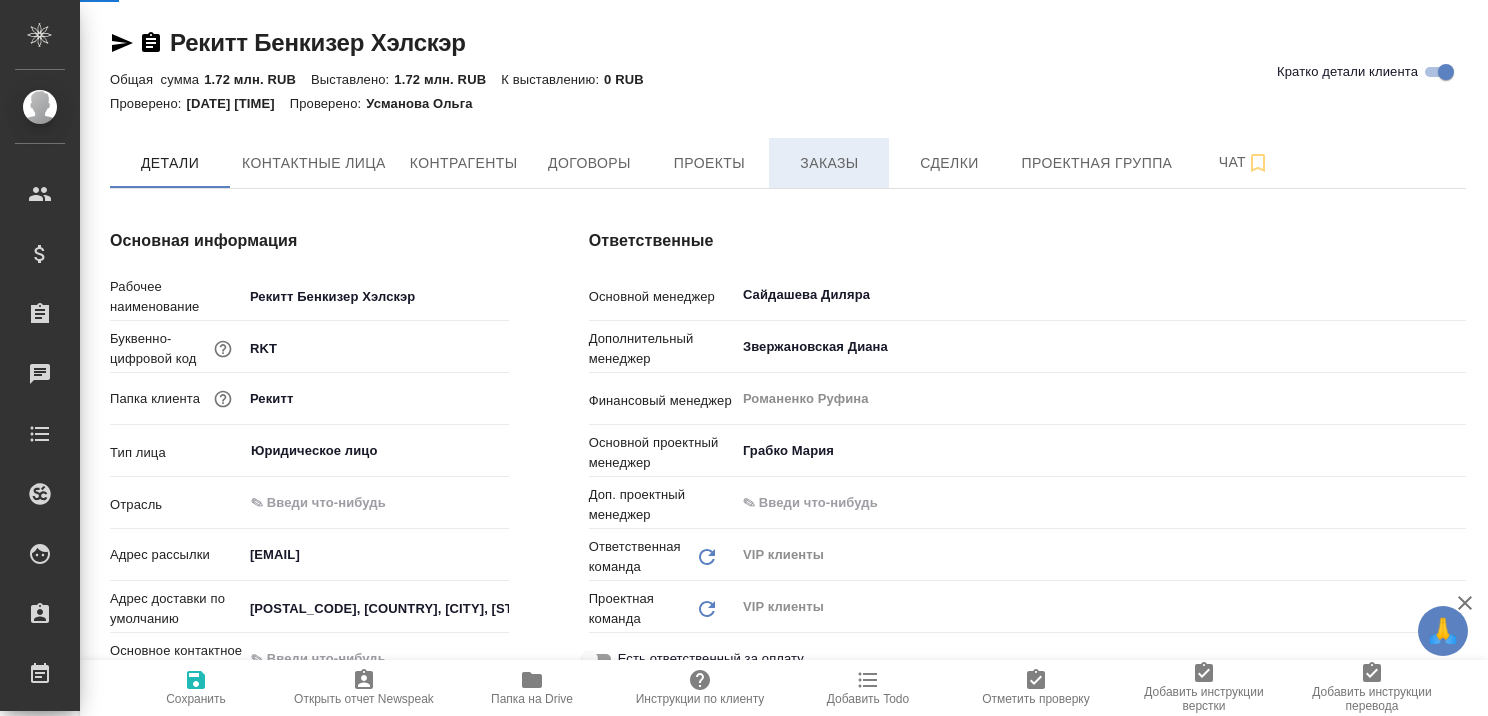 type on "x" 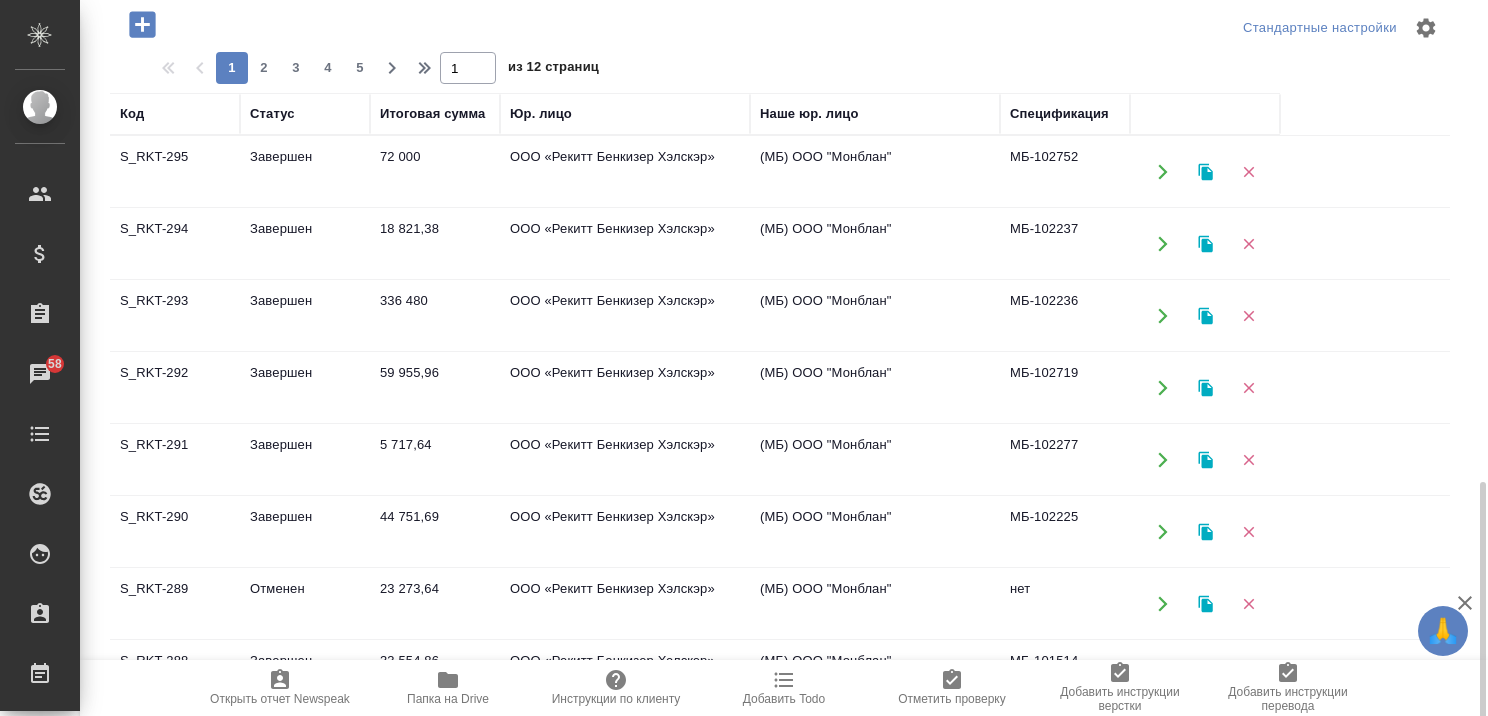 scroll, scrollTop: 418, scrollLeft: 0, axis: vertical 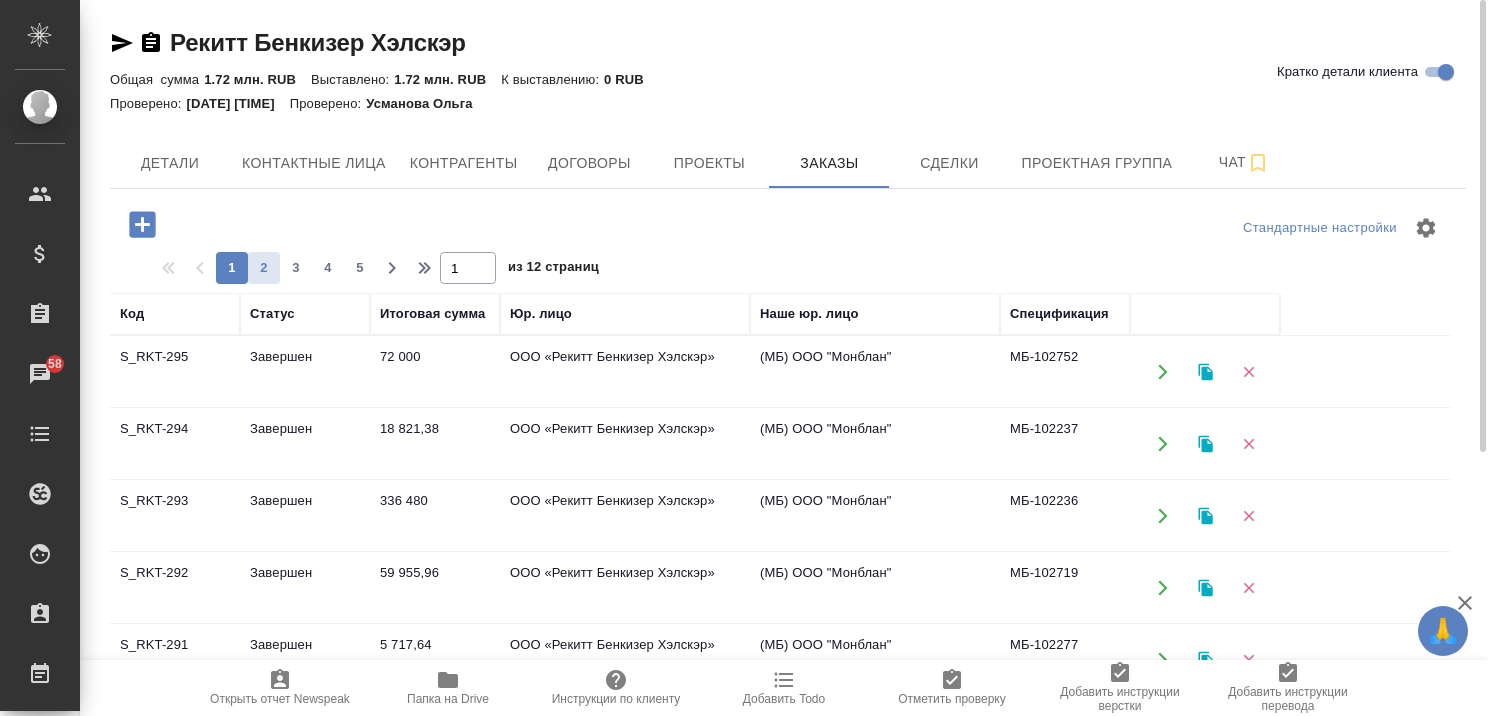 click on "2" at bounding box center [264, 268] 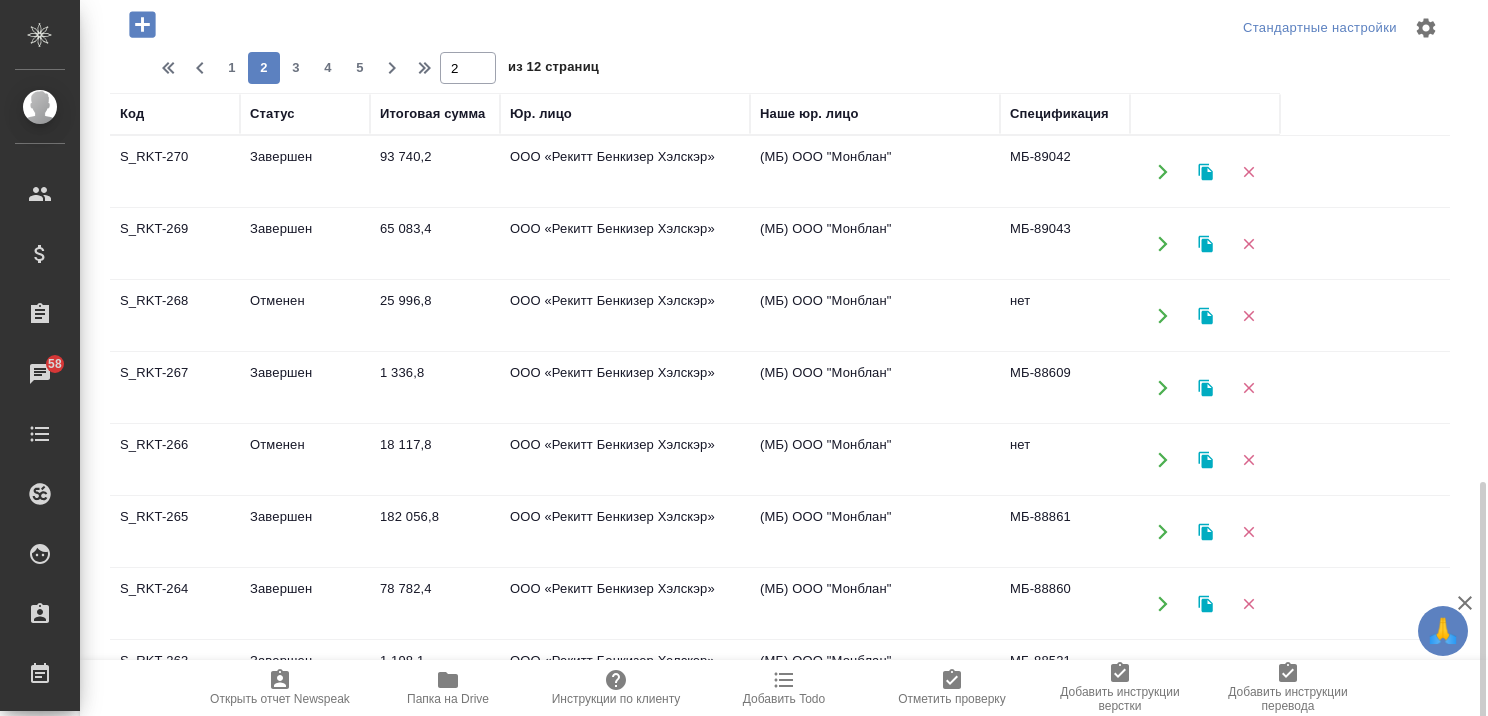 scroll, scrollTop: 418, scrollLeft: 0, axis: vertical 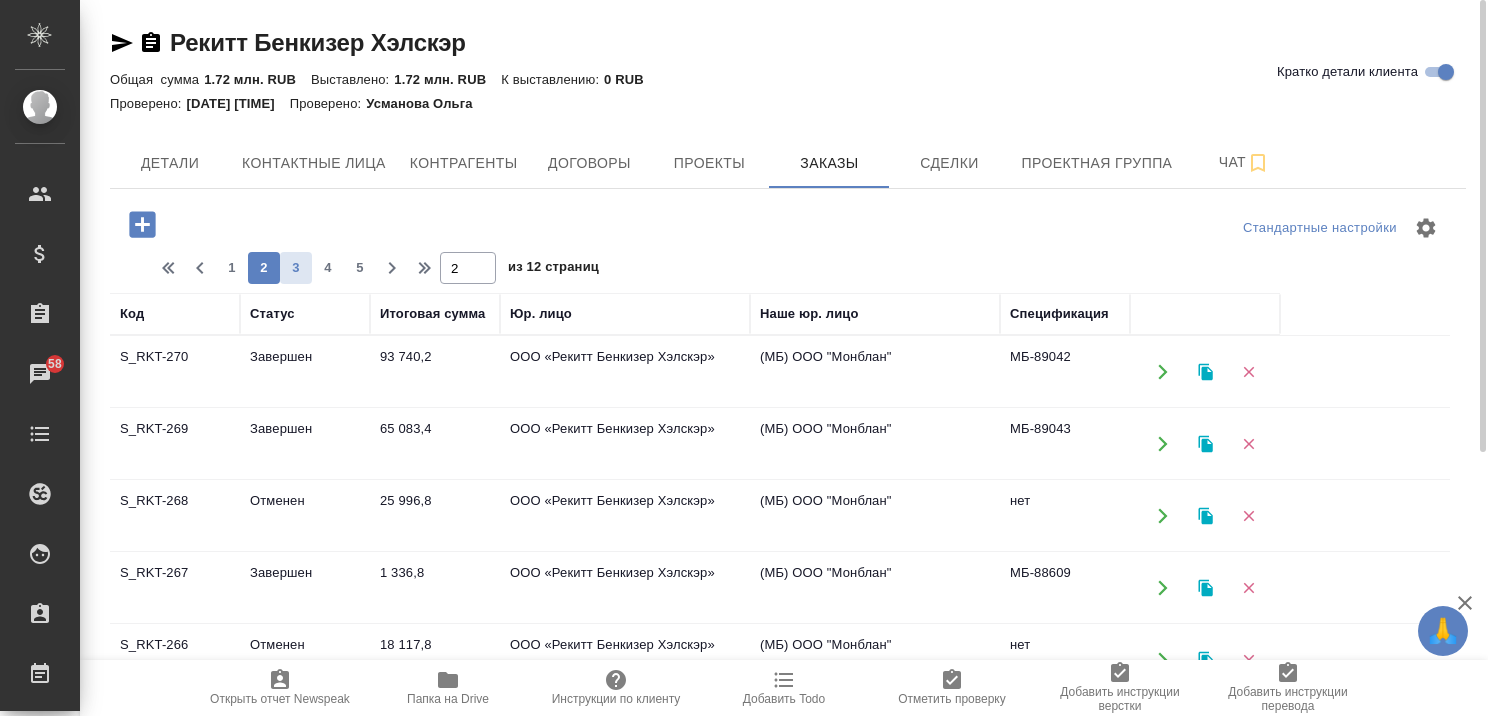 click on "3" at bounding box center (296, 268) 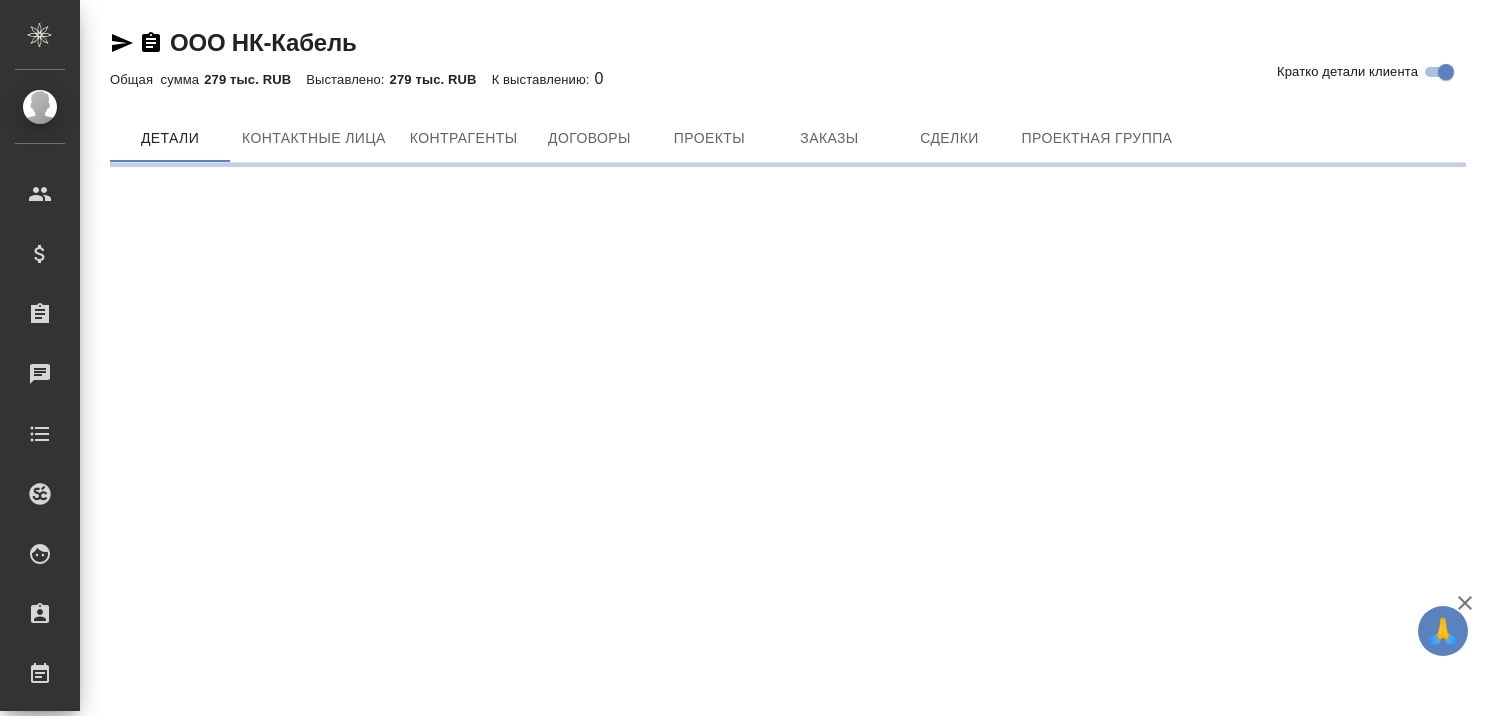 scroll, scrollTop: 0, scrollLeft: 0, axis: both 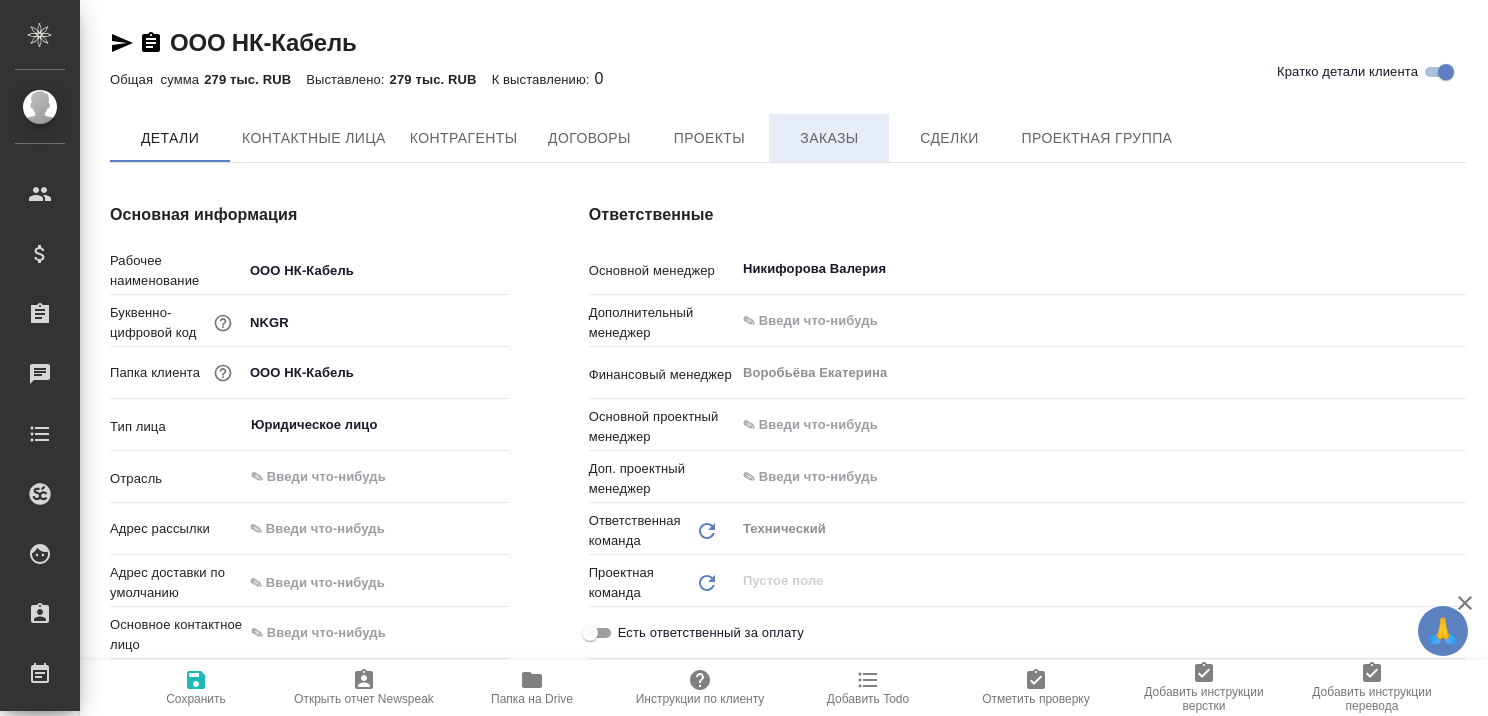 type on "x" 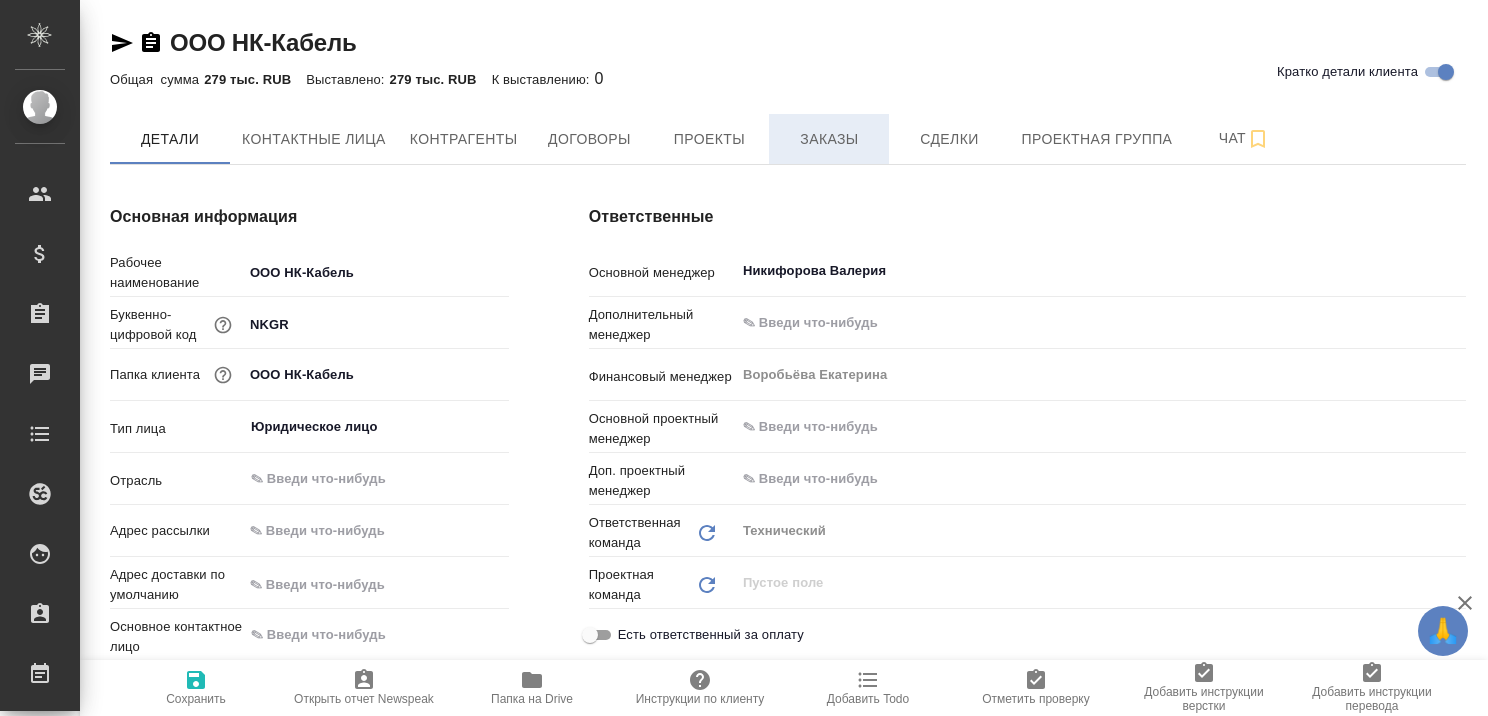 click on "Заказы" at bounding box center (829, 139) 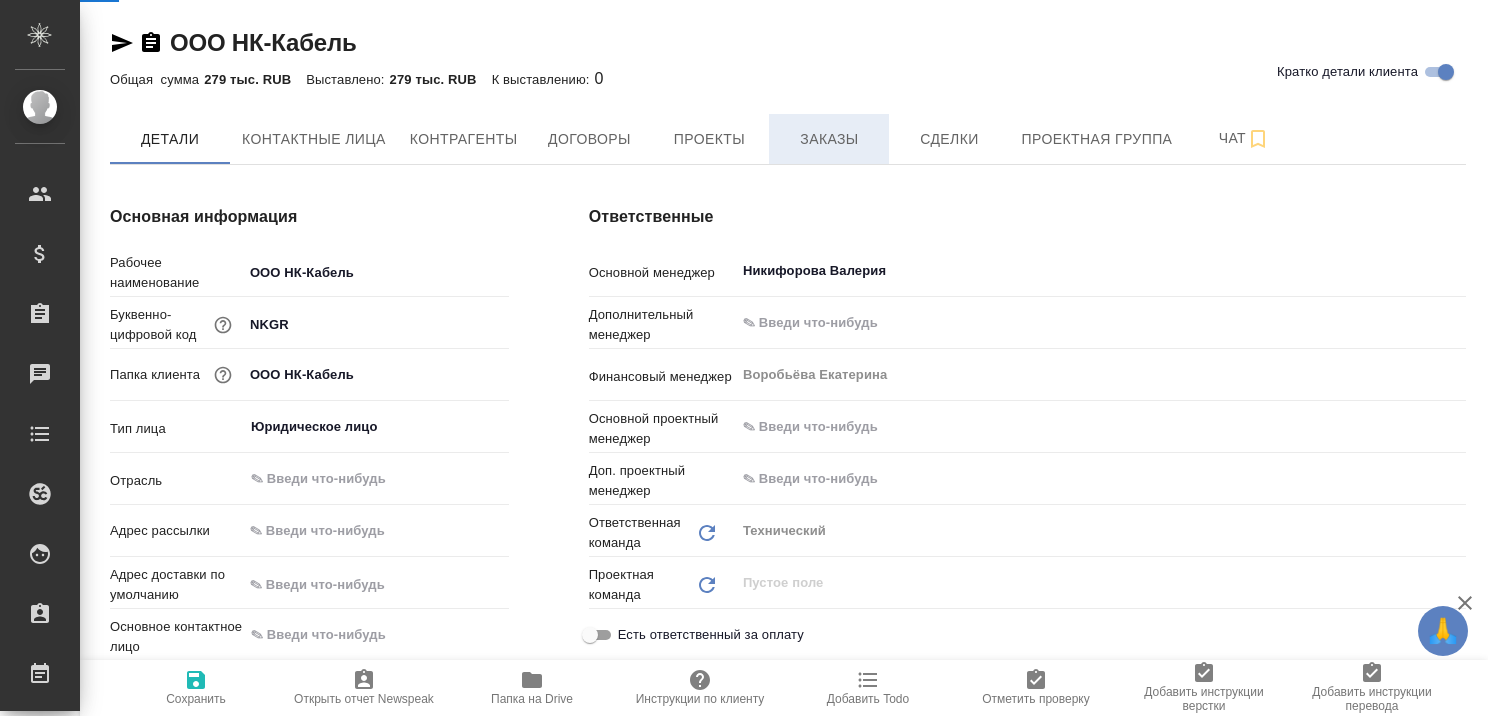 type on "x" 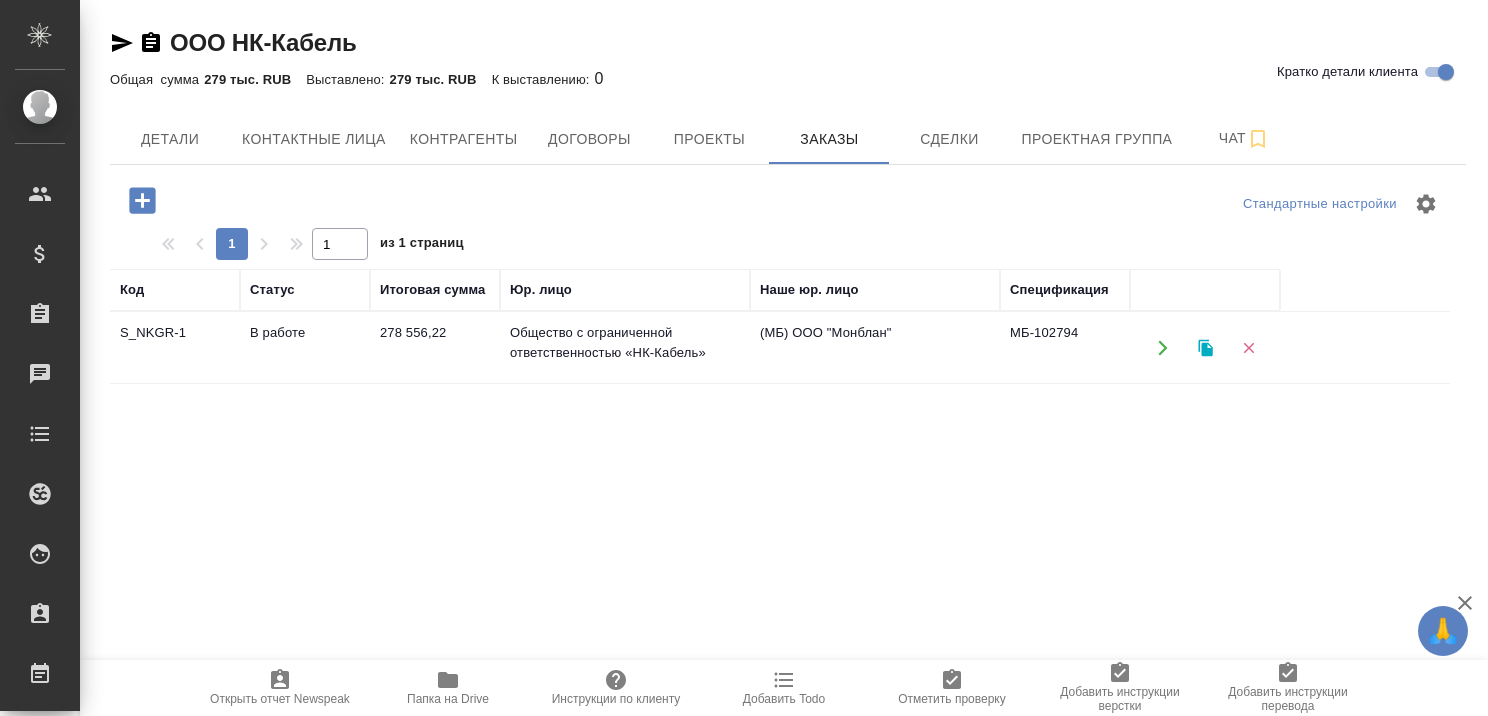 click on "В работе" at bounding box center (305, 348) 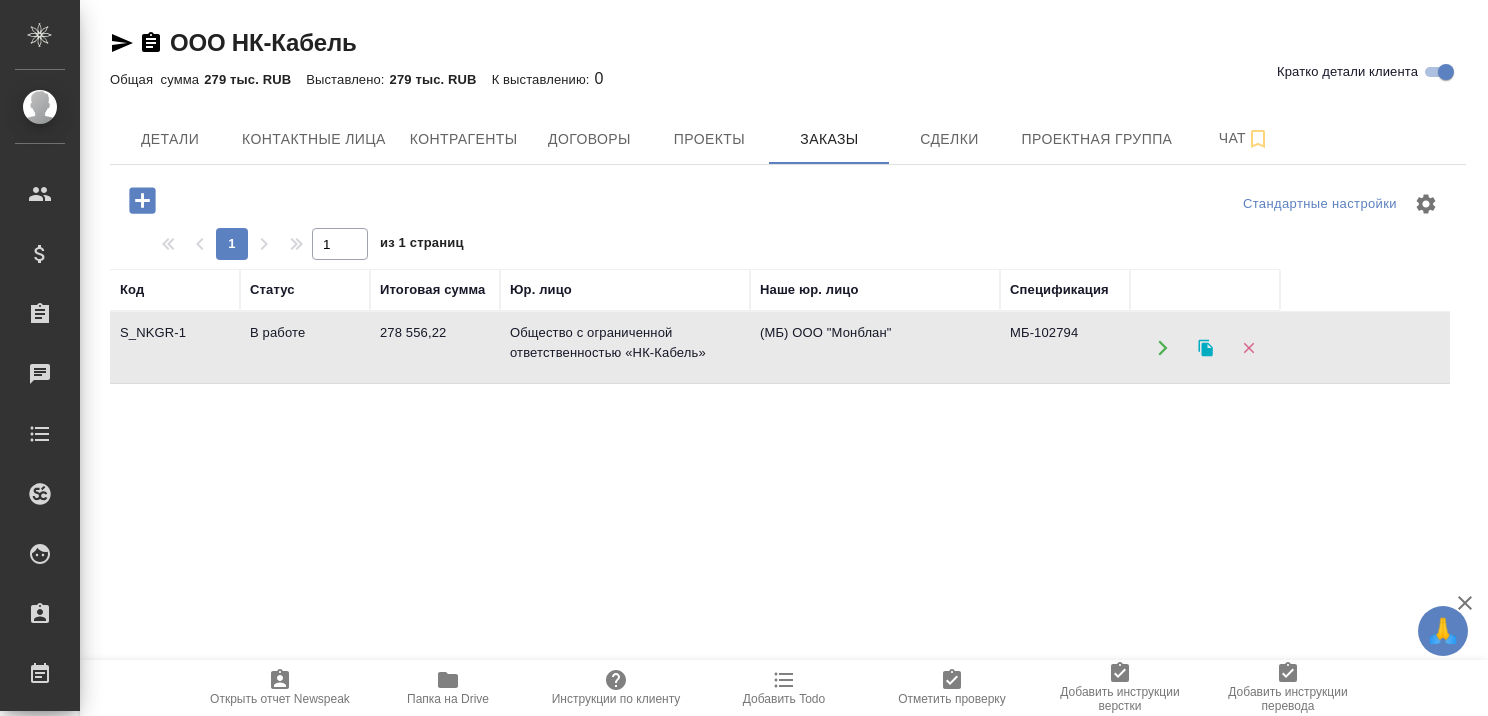 click on "В работе" at bounding box center (305, 348) 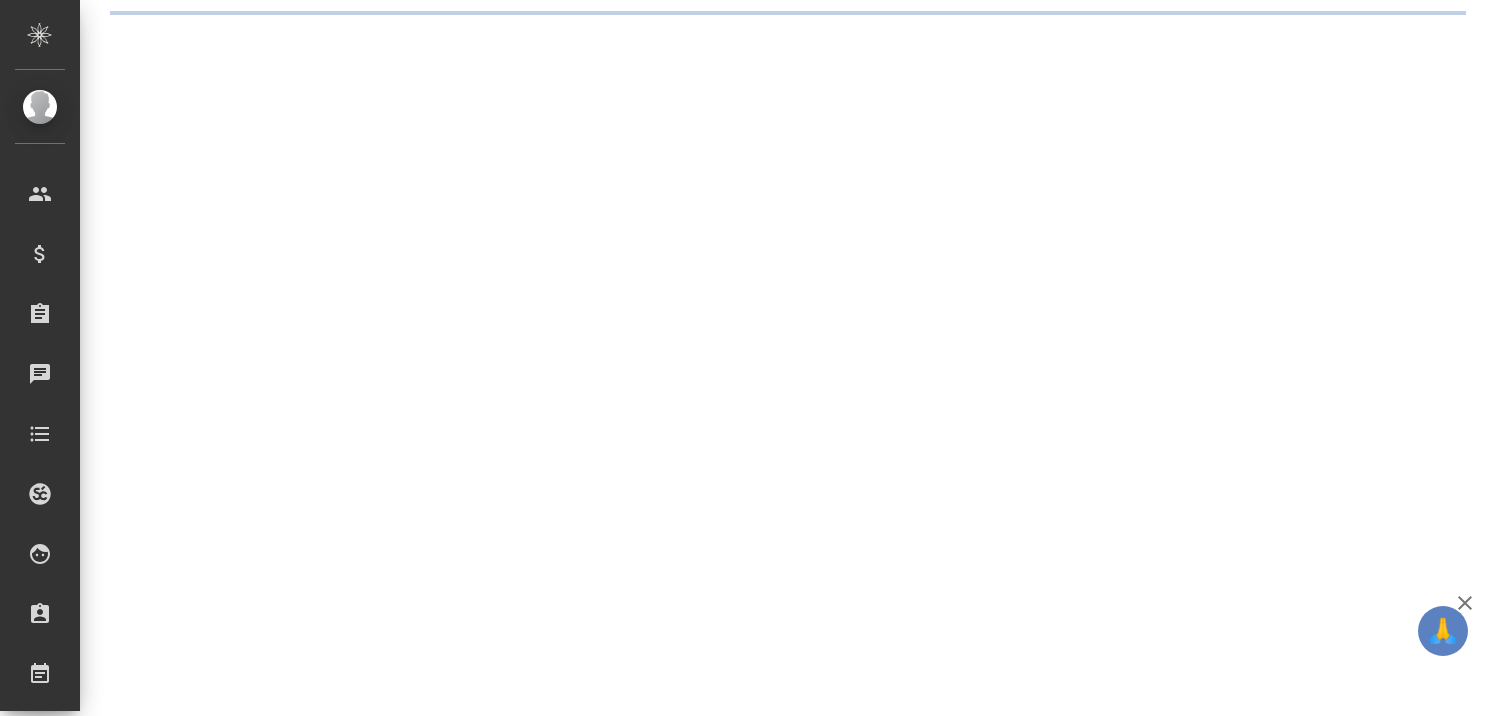 scroll, scrollTop: 0, scrollLeft: 0, axis: both 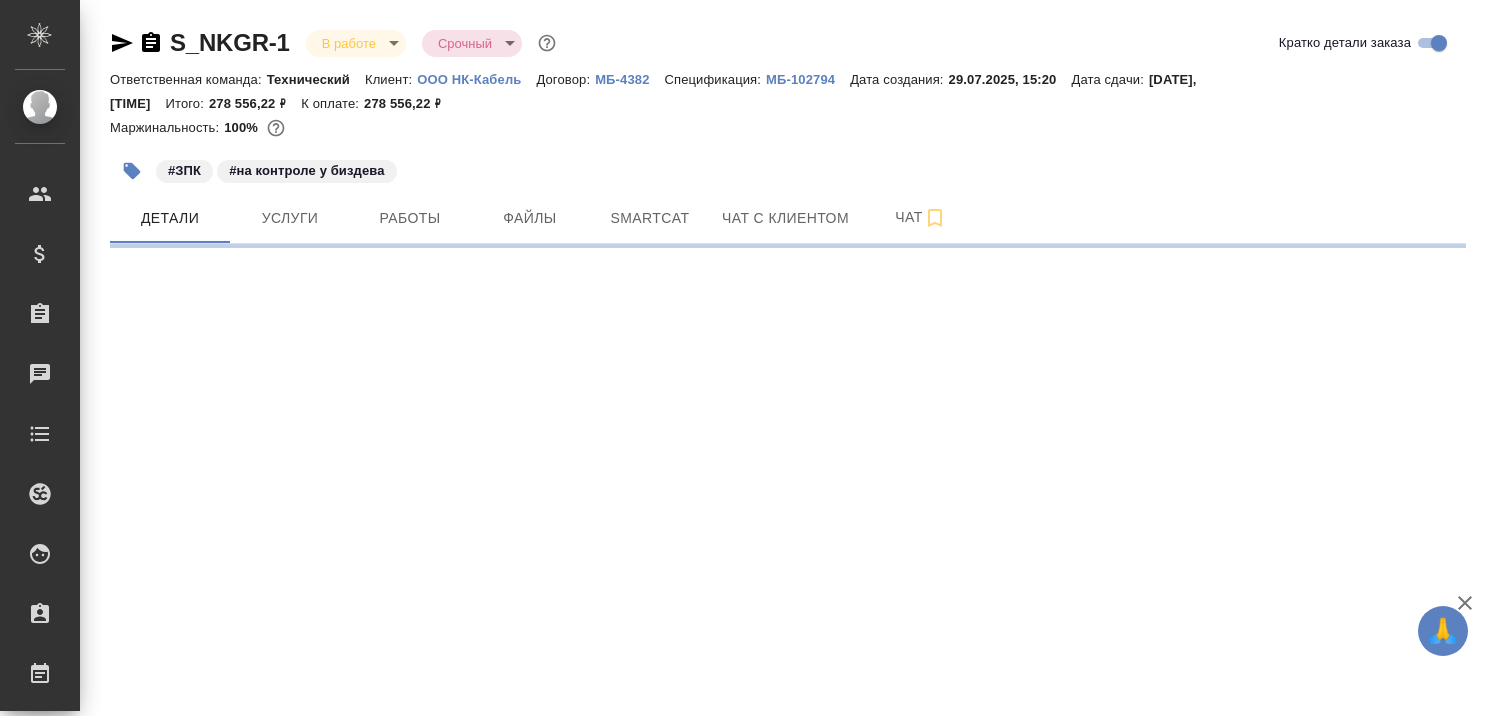 select on "RU" 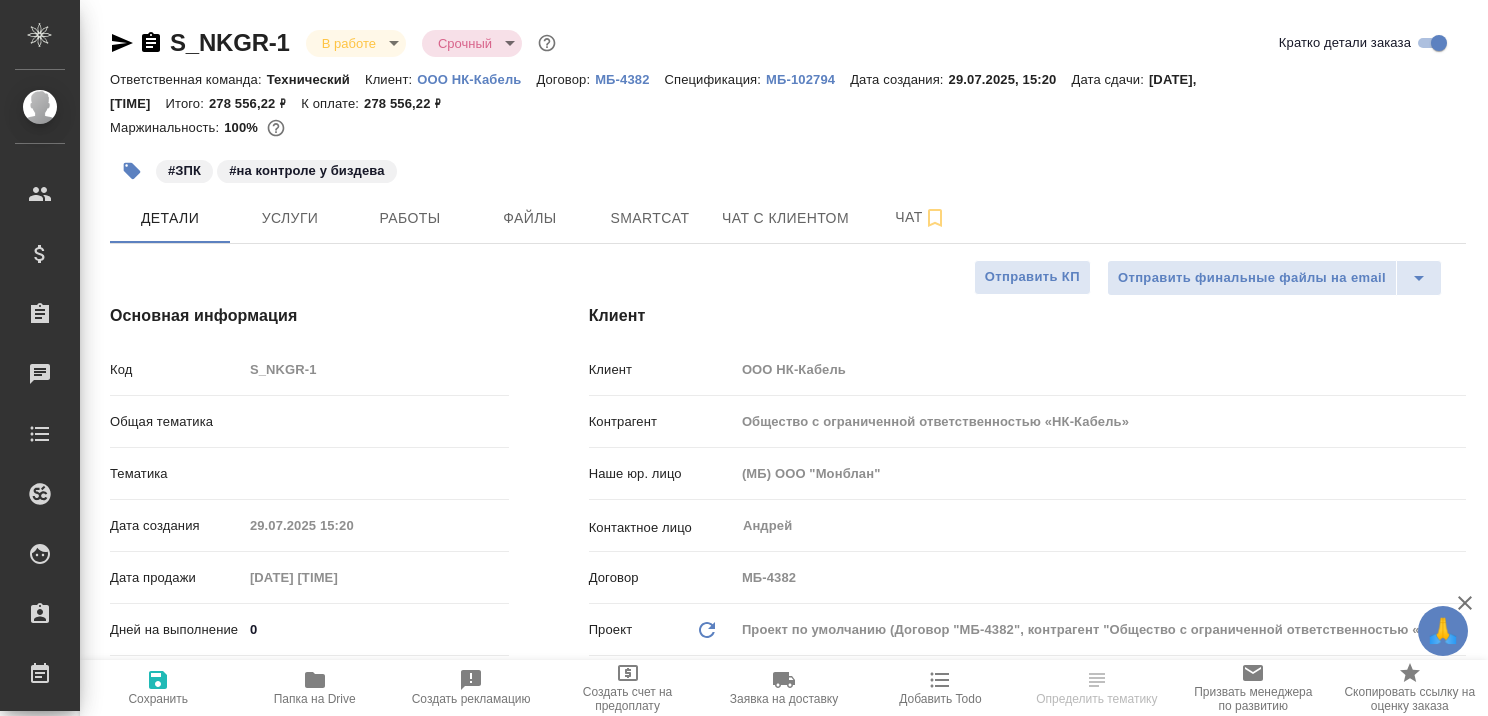 type on "x" 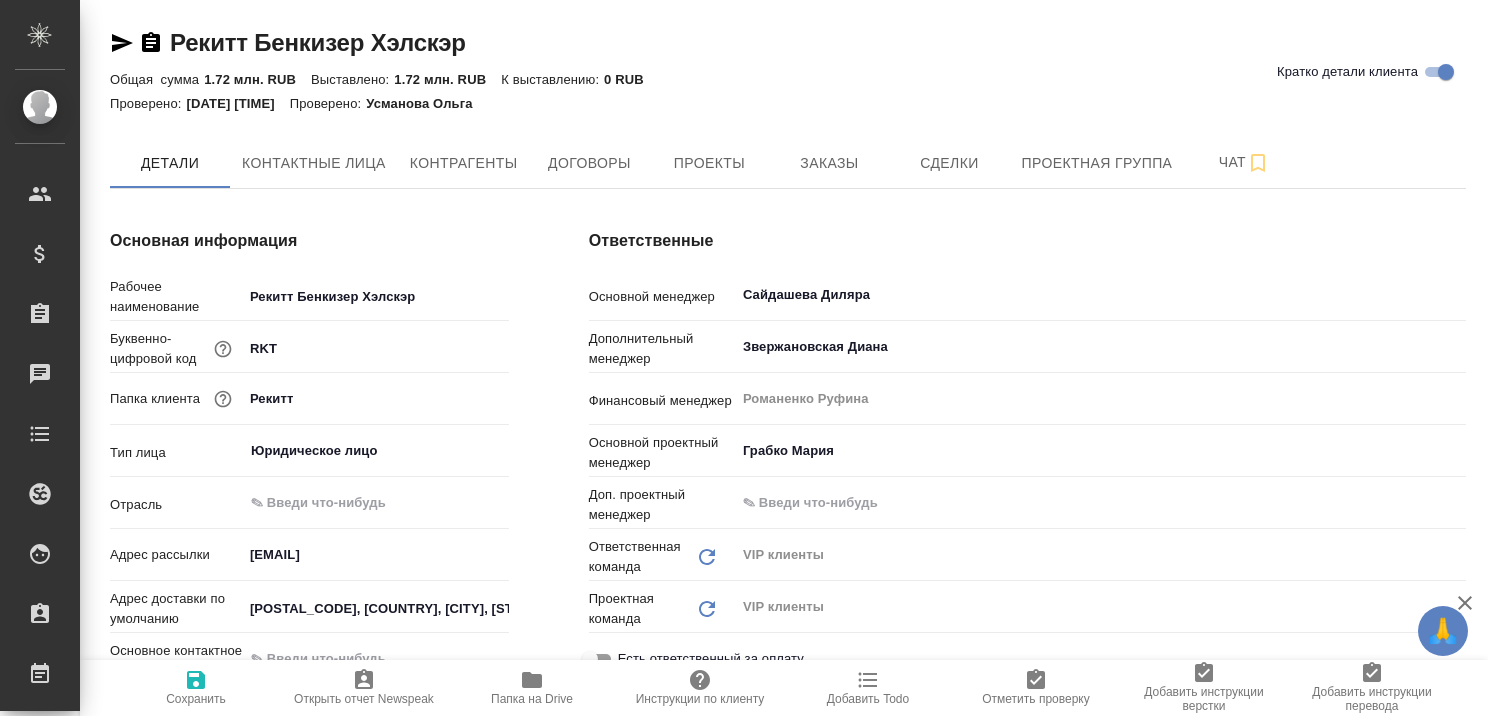 type on "x" 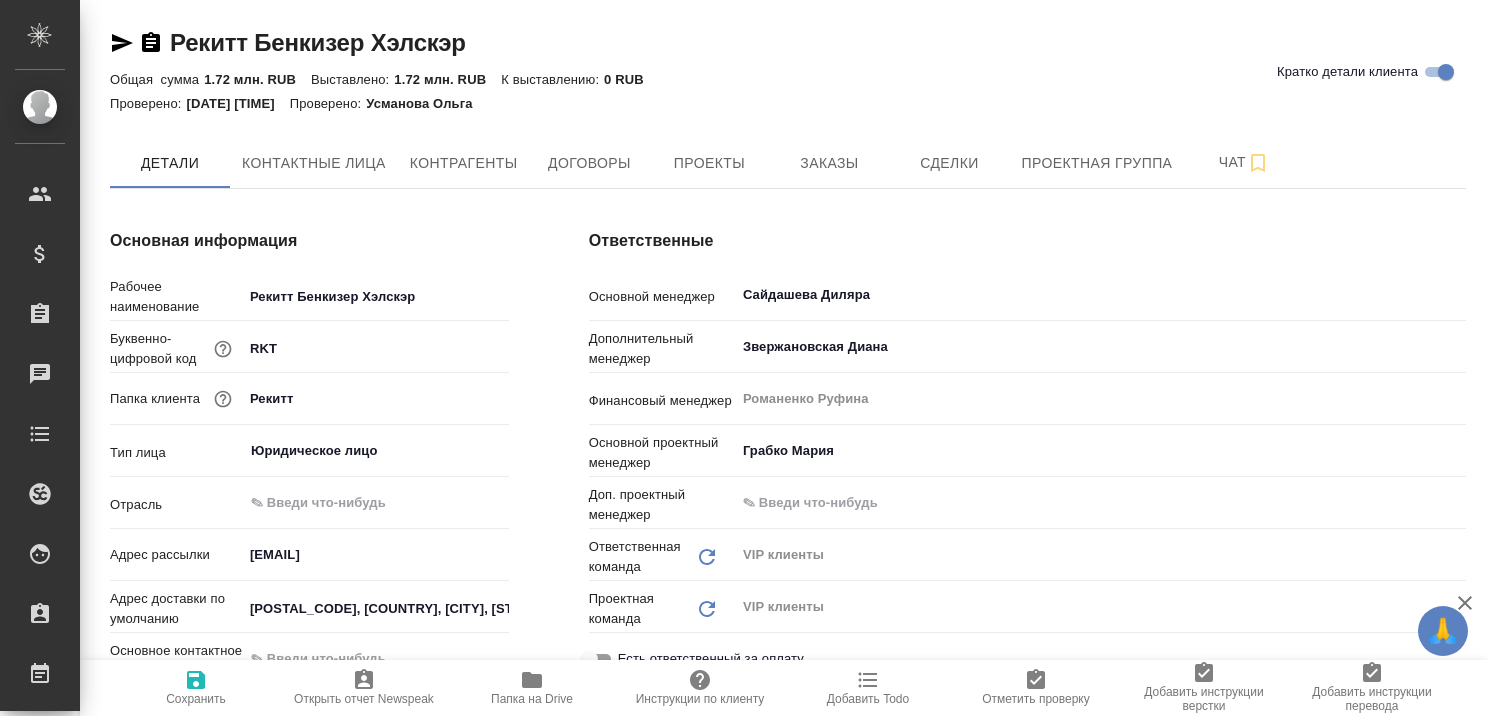type on "x" 